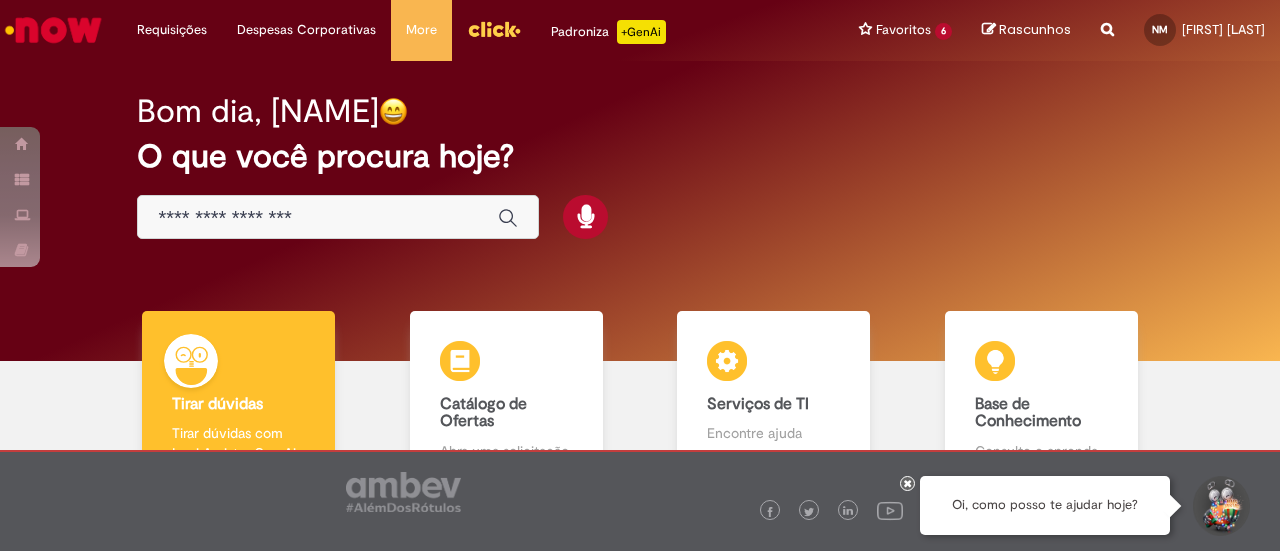 scroll, scrollTop: 0, scrollLeft: 0, axis: both 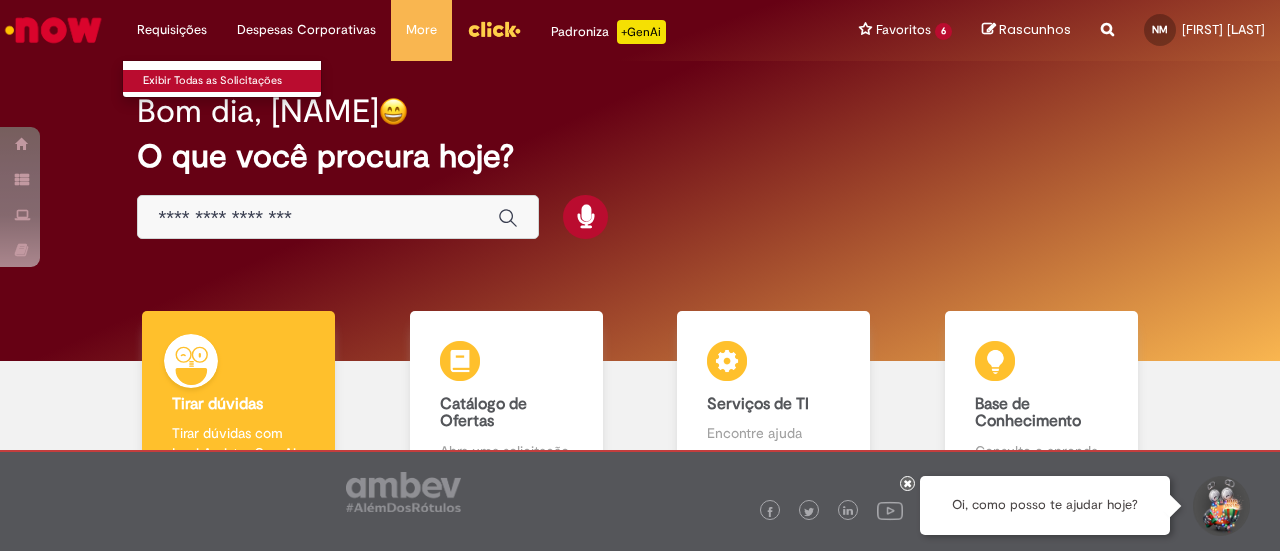 click on "Exibir Todas as Solicitações" at bounding box center [233, 81] 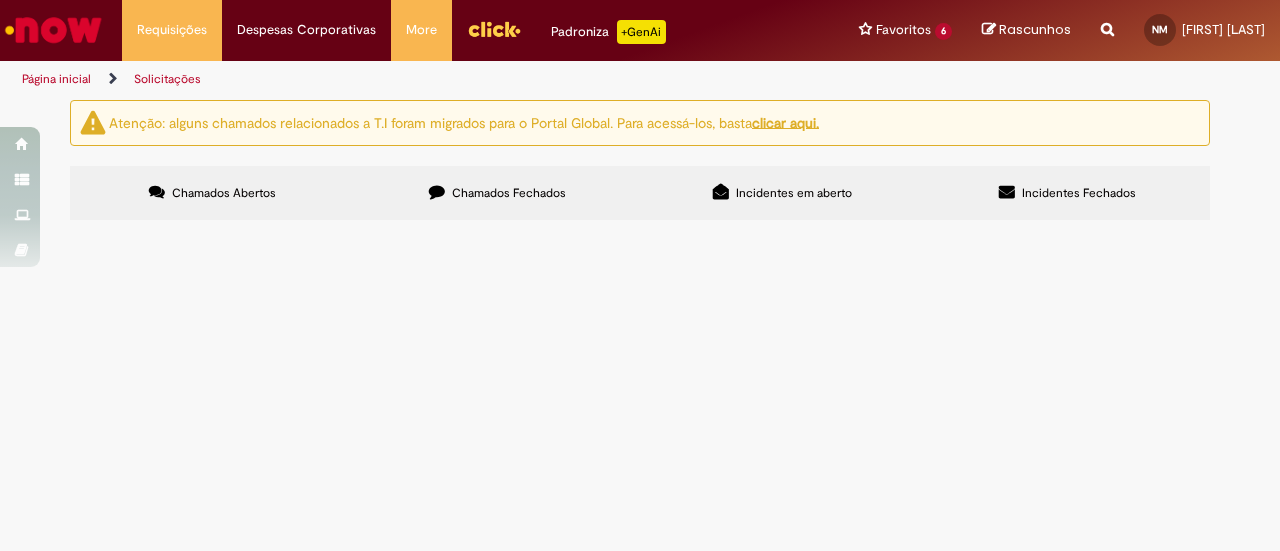 click on "Chamados Fechados" at bounding box center (497, 193) 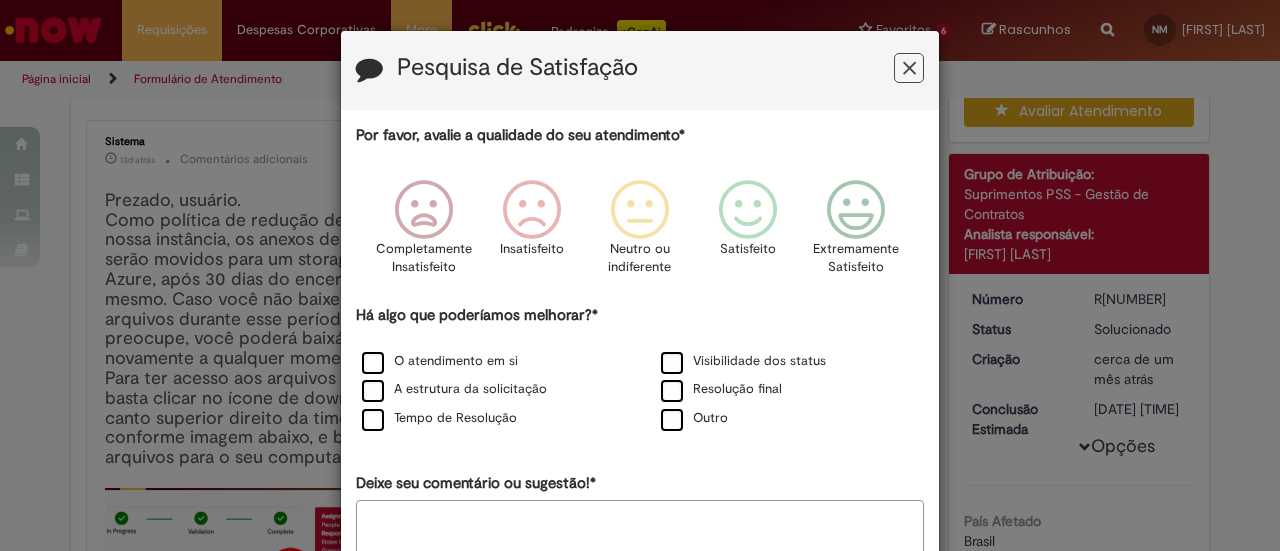 scroll, scrollTop: 0, scrollLeft: 0, axis: both 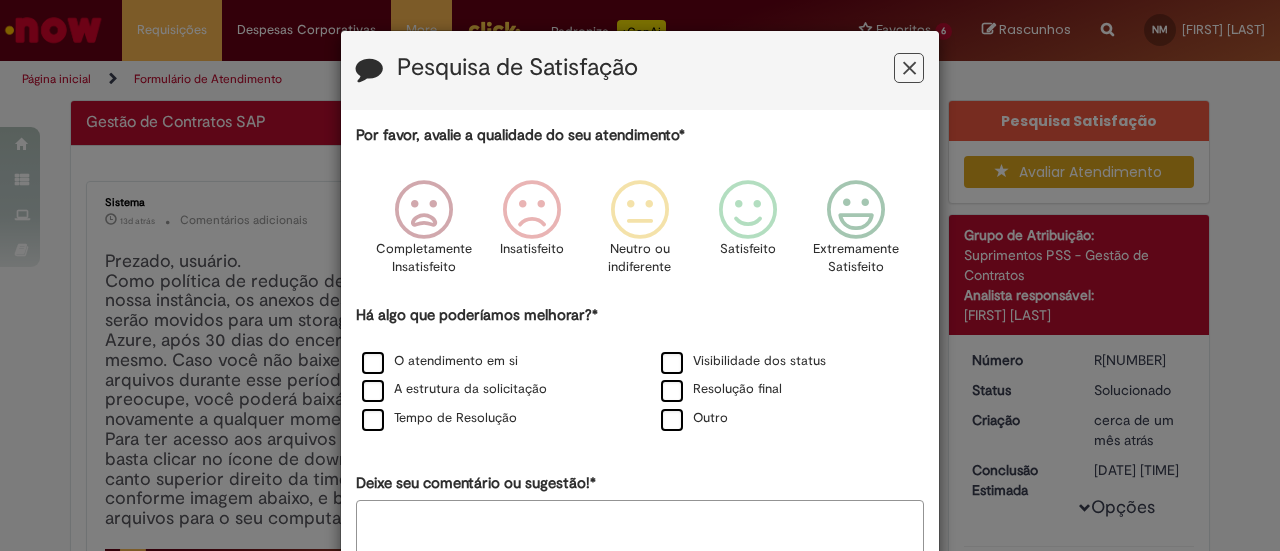 click at bounding box center (909, 68) 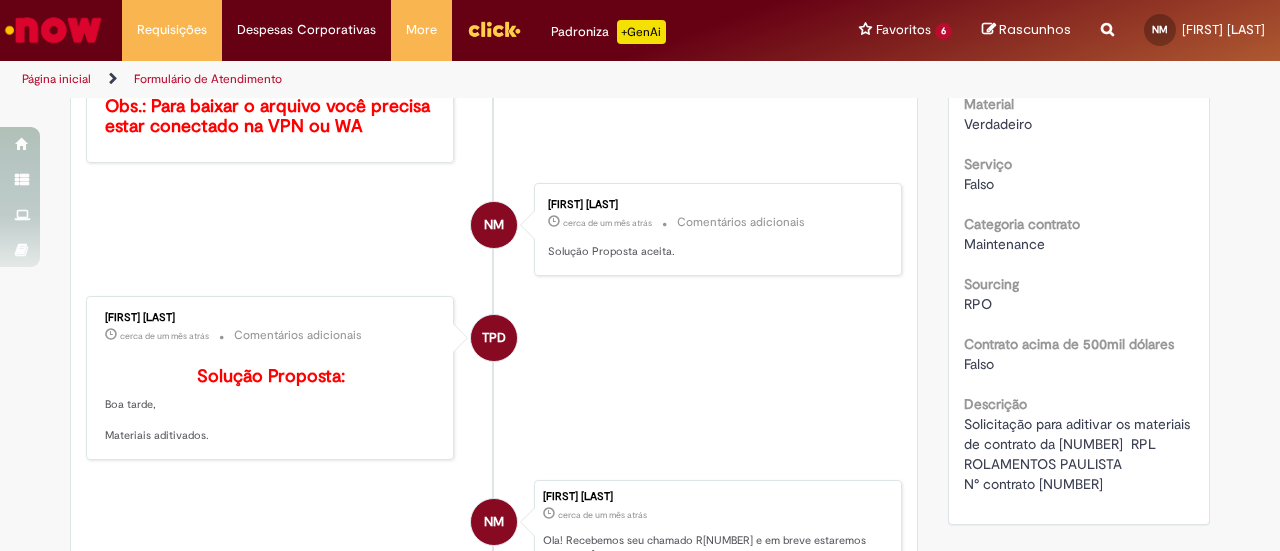 scroll, scrollTop: 764, scrollLeft: 0, axis: vertical 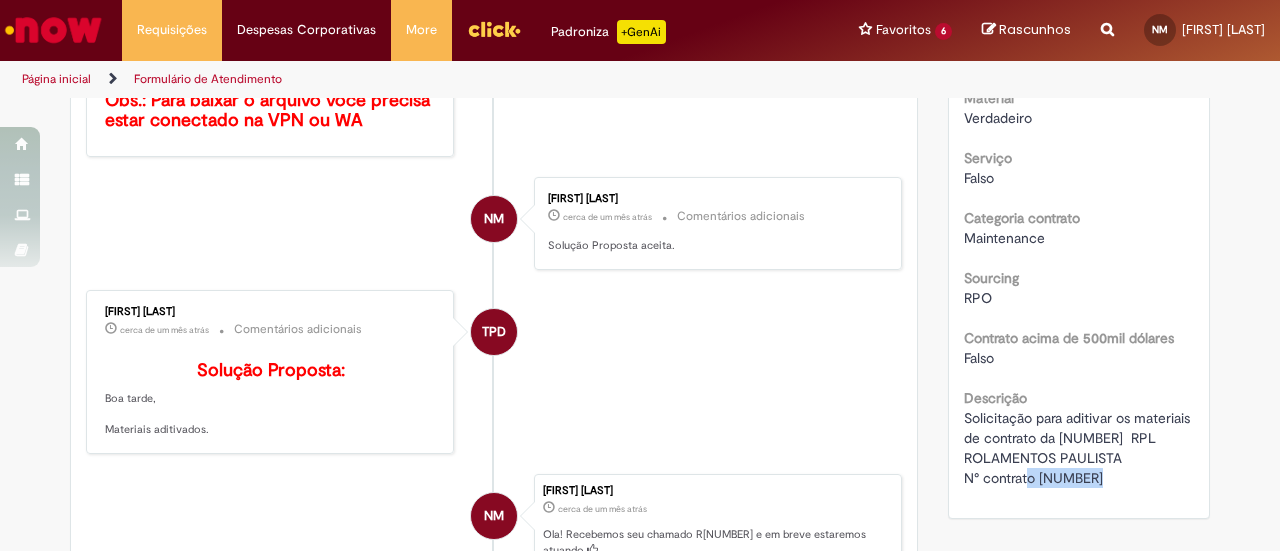 drag, startPoint x: 1032, startPoint y: 497, endPoint x: 1105, endPoint y: 489, distance: 73.43705 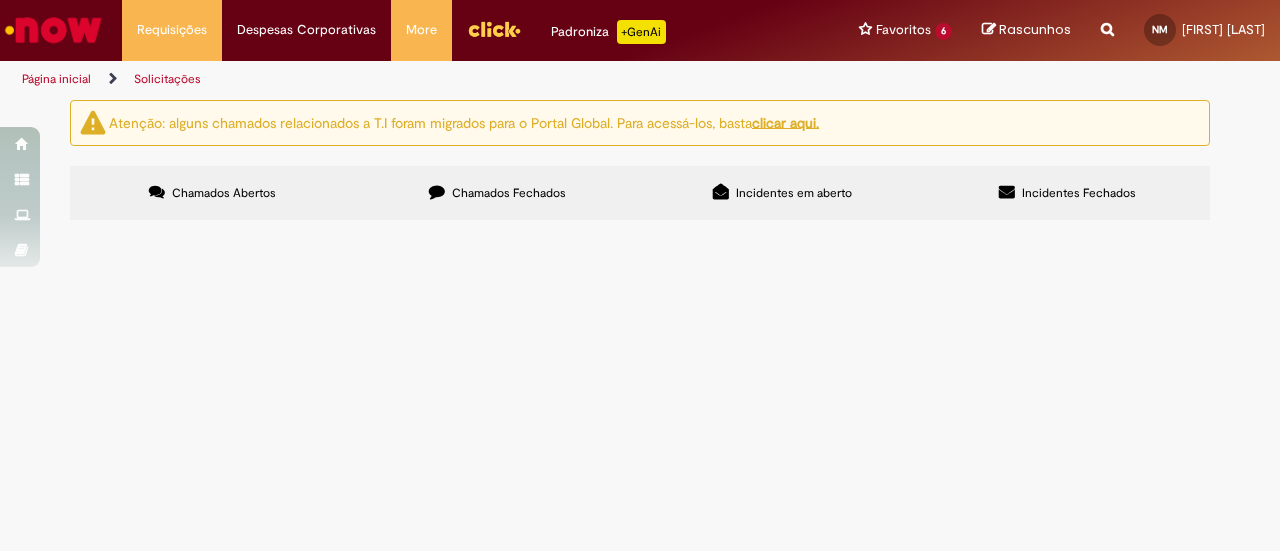 scroll, scrollTop: 0, scrollLeft: 0, axis: both 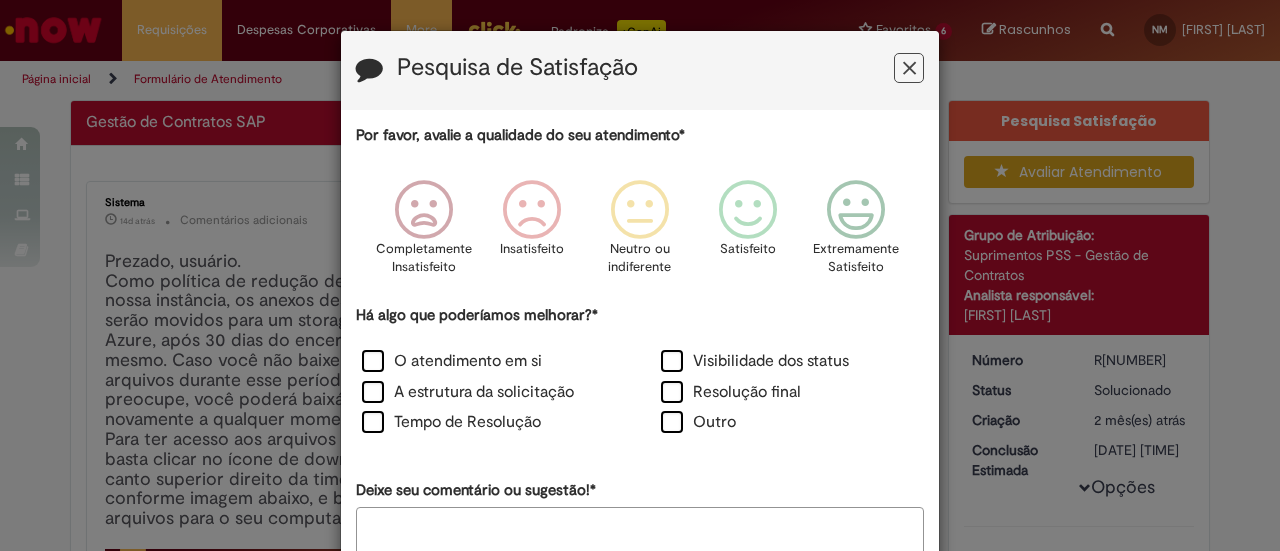 click at bounding box center (909, 68) 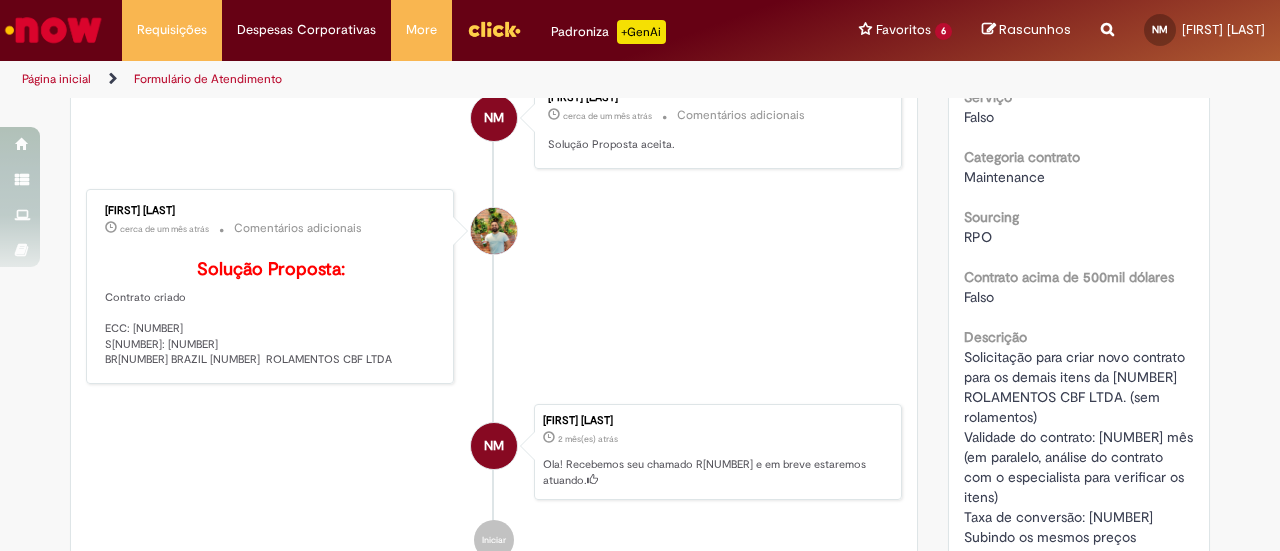 scroll, scrollTop: 867, scrollLeft: 0, axis: vertical 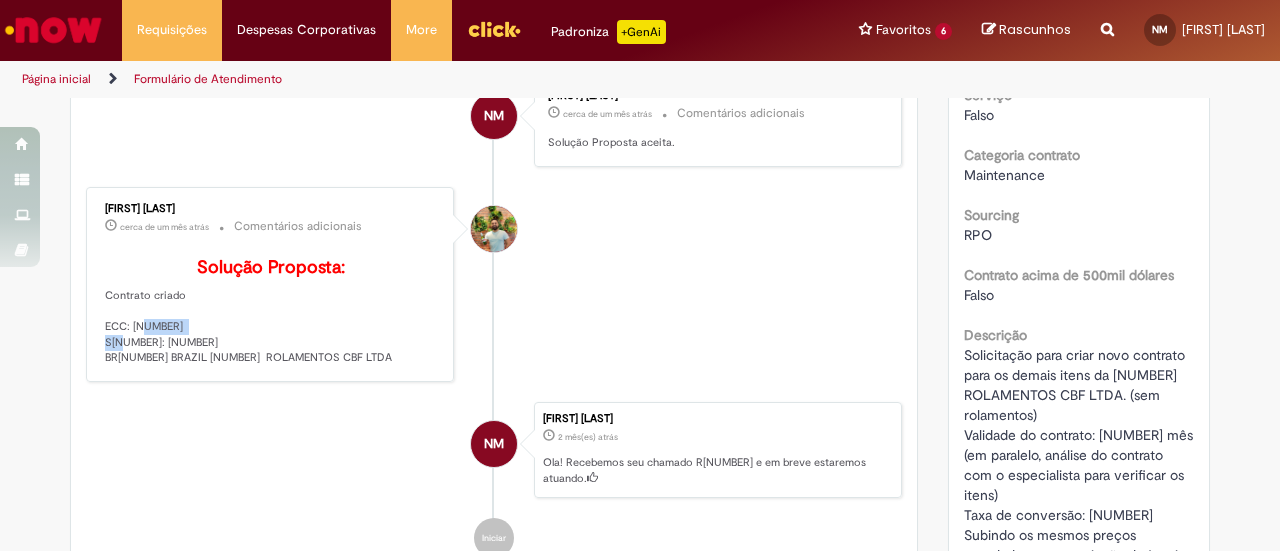 drag, startPoint x: 194, startPoint y: 350, endPoint x: 124, endPoint y: 356, distance: 70.256676 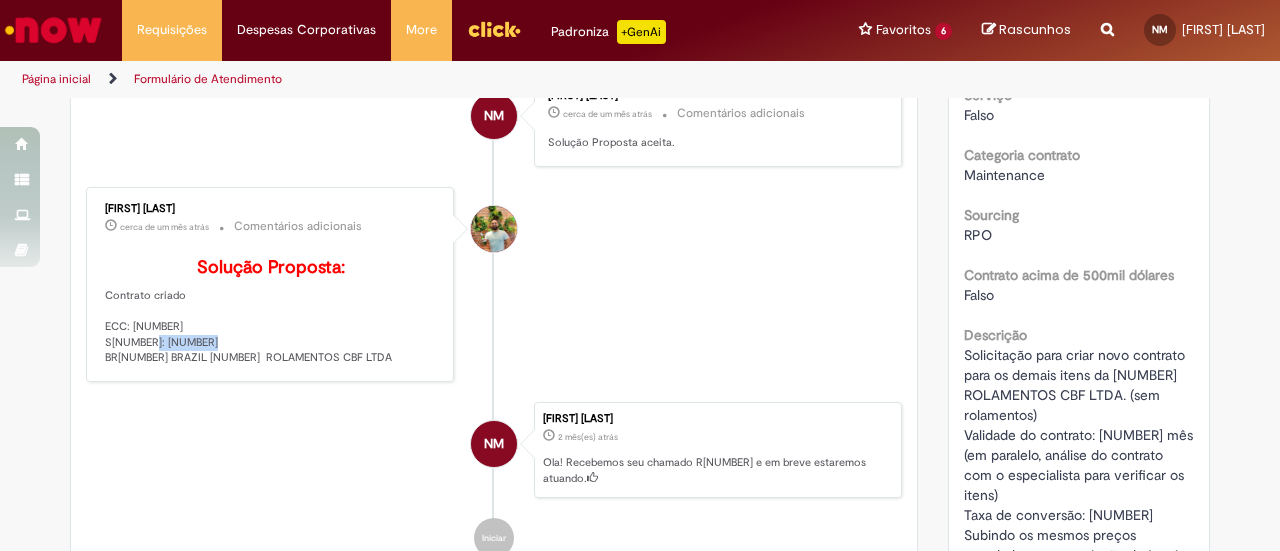 drag, startPoint x: 178, startPoint y: 363, endPoint x: 116, endPoint y: 366, distance: 62.072536 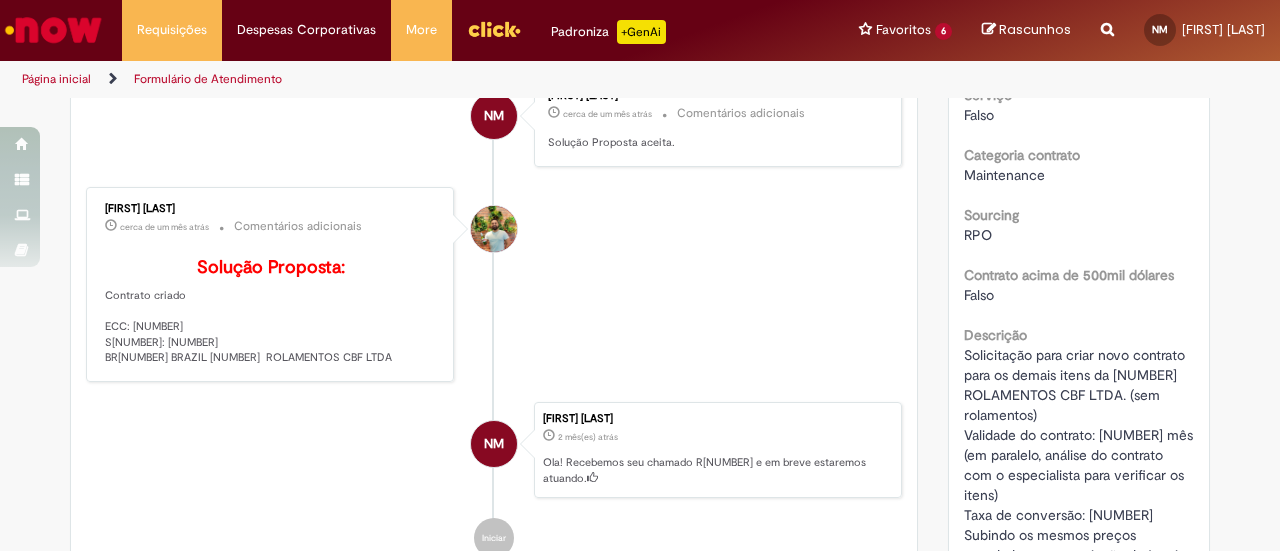 click on "NM" at bounding box center [494, 294] 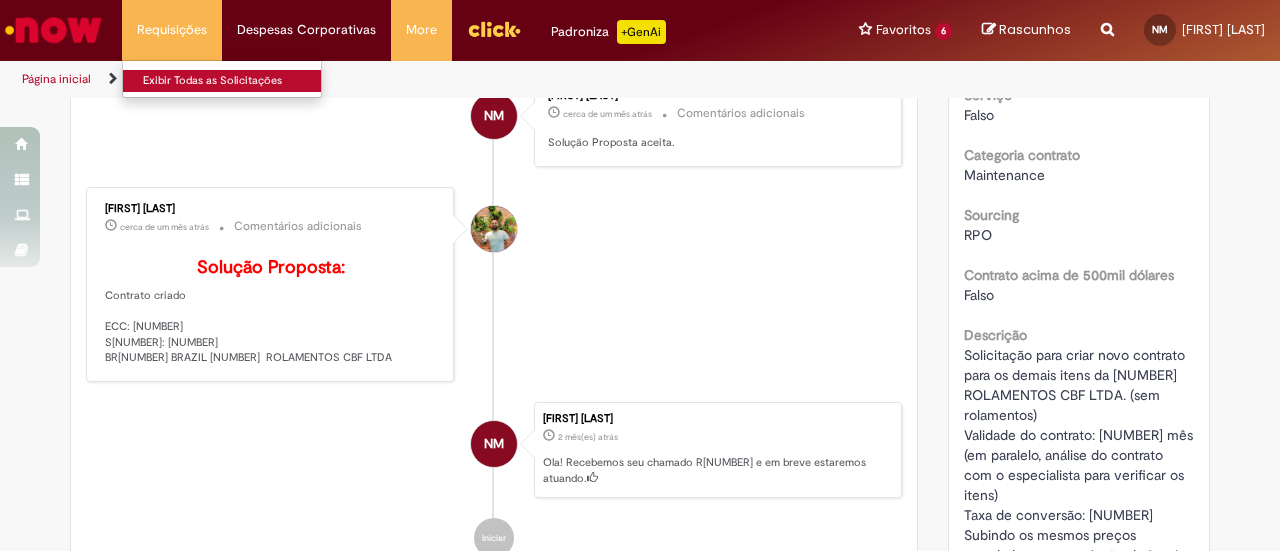 click on "Exibir Todas as Solicitações" at bounding box center (233, 81) 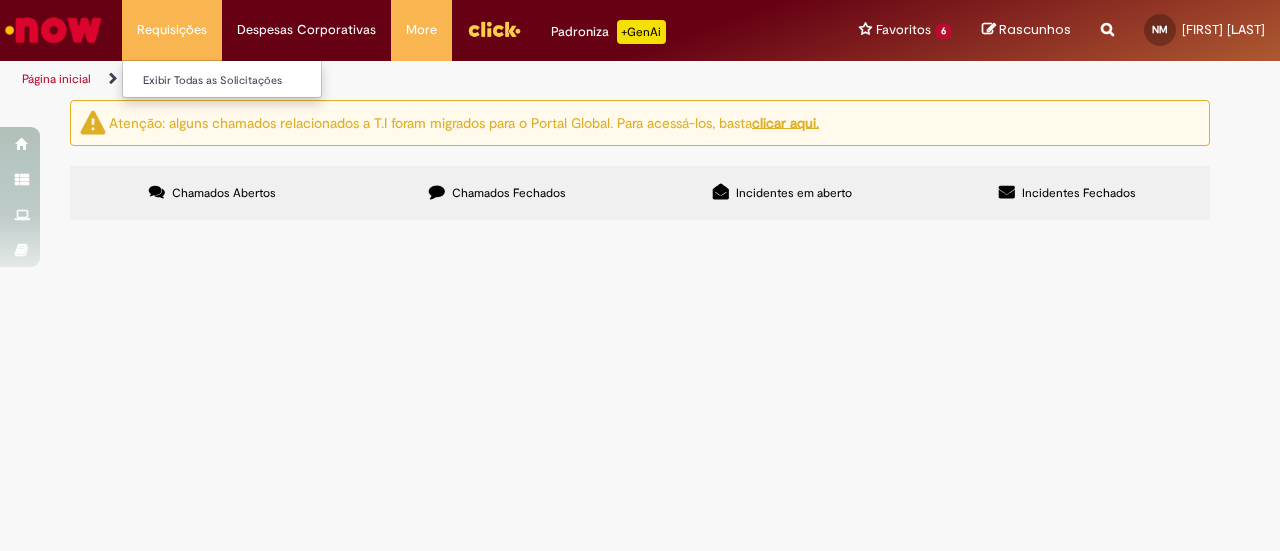 scroll, scrollTop: 0, scrollLeft: 0, axis: both 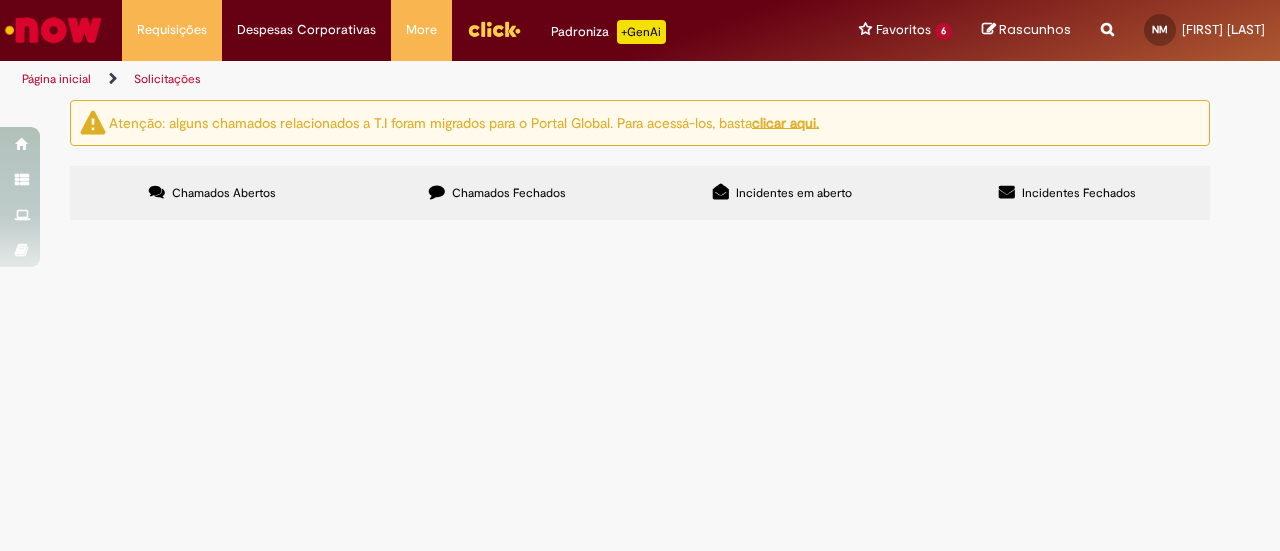 click on "Chamados Fechados" at bounding box center (497, 193) 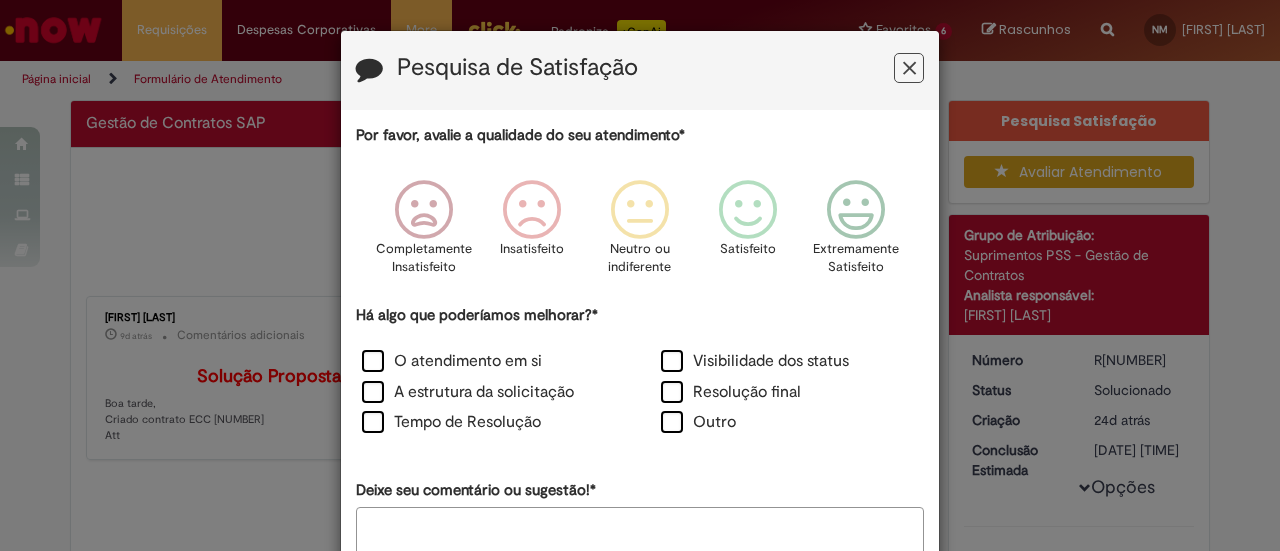scroll, scrollTop: 0, scrollLeft: 0, axis: both 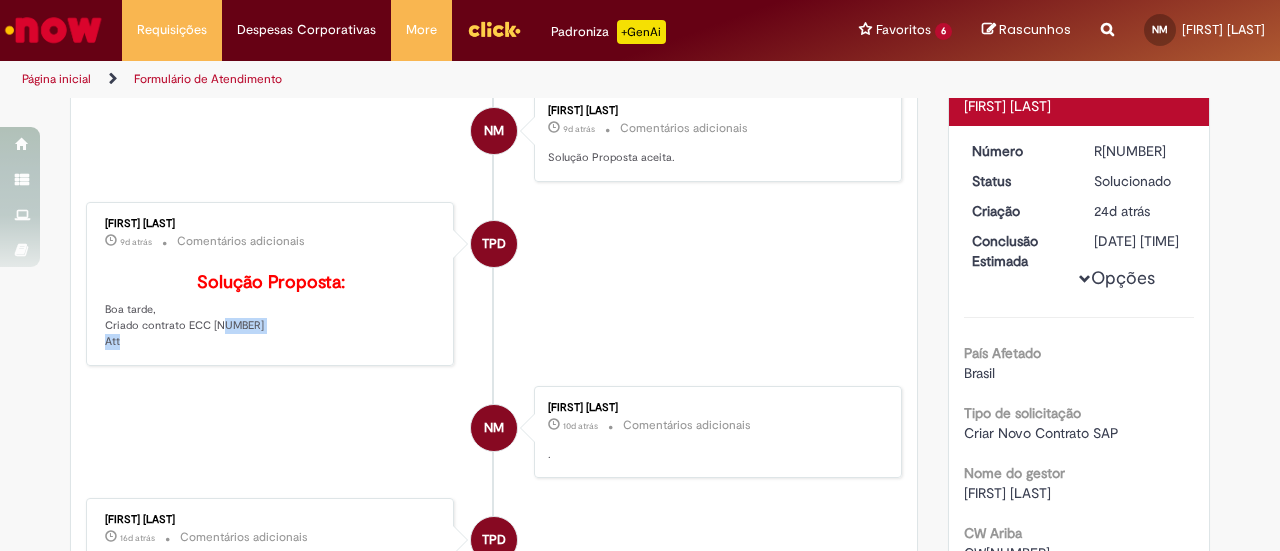 drag, startPoint x: 203, startPoint y: 355, endPoint x: 263, endPoint y: 349, distance: 60.299255 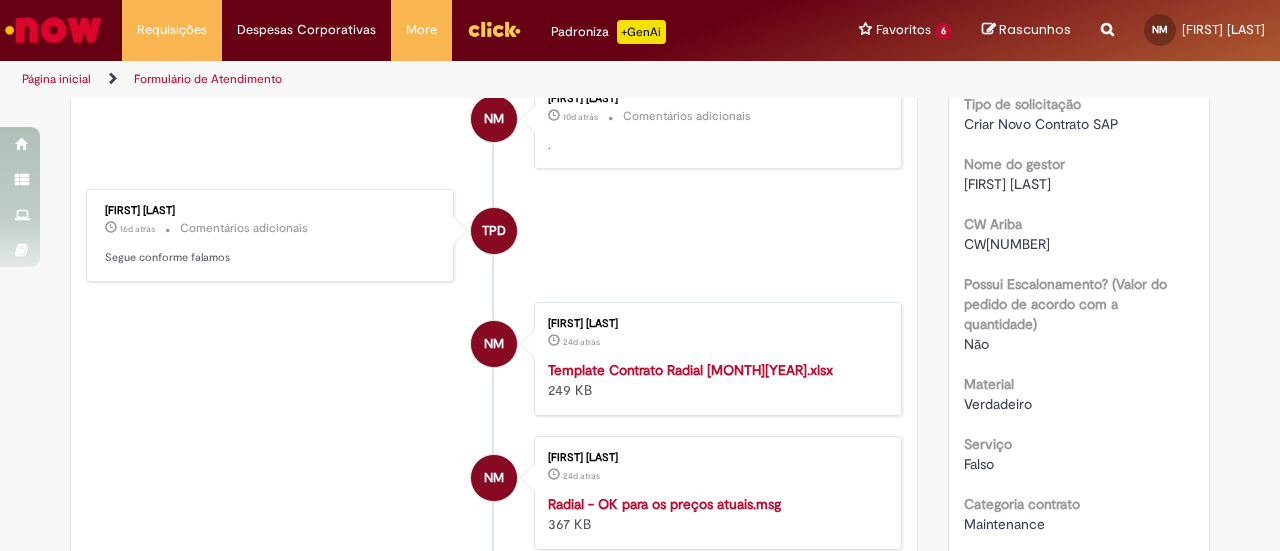 scroll, scrollTop: 516, scrollLeft: 0, axis: vertical 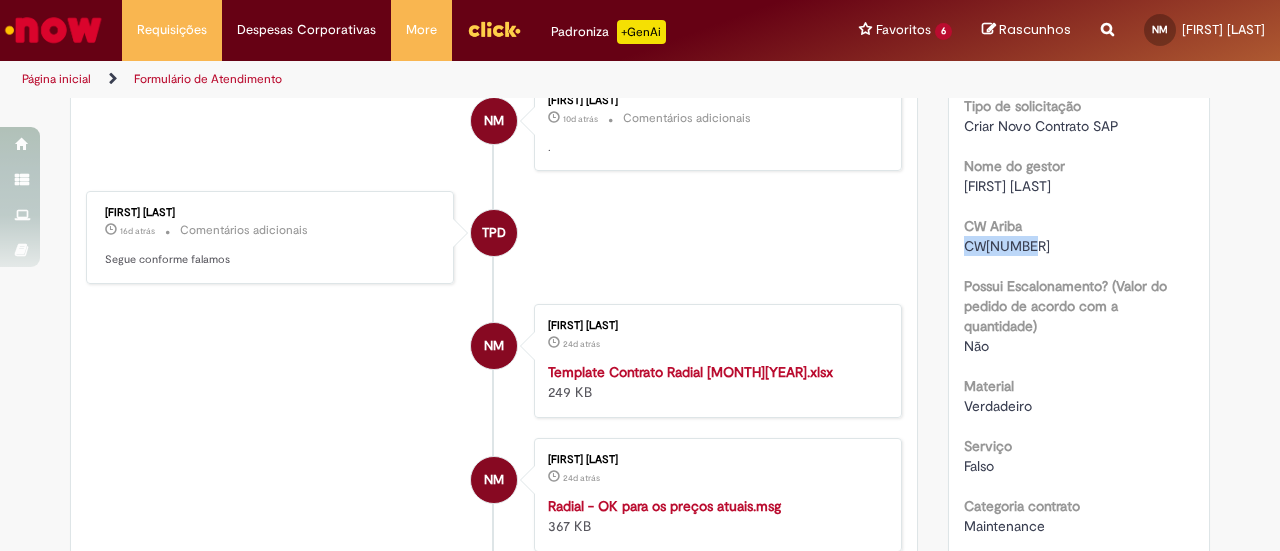 drag, startPoint x: 1032, startPoint y: 261, endPoint x: 958, endPoint y: 267, distance: 74.24284 